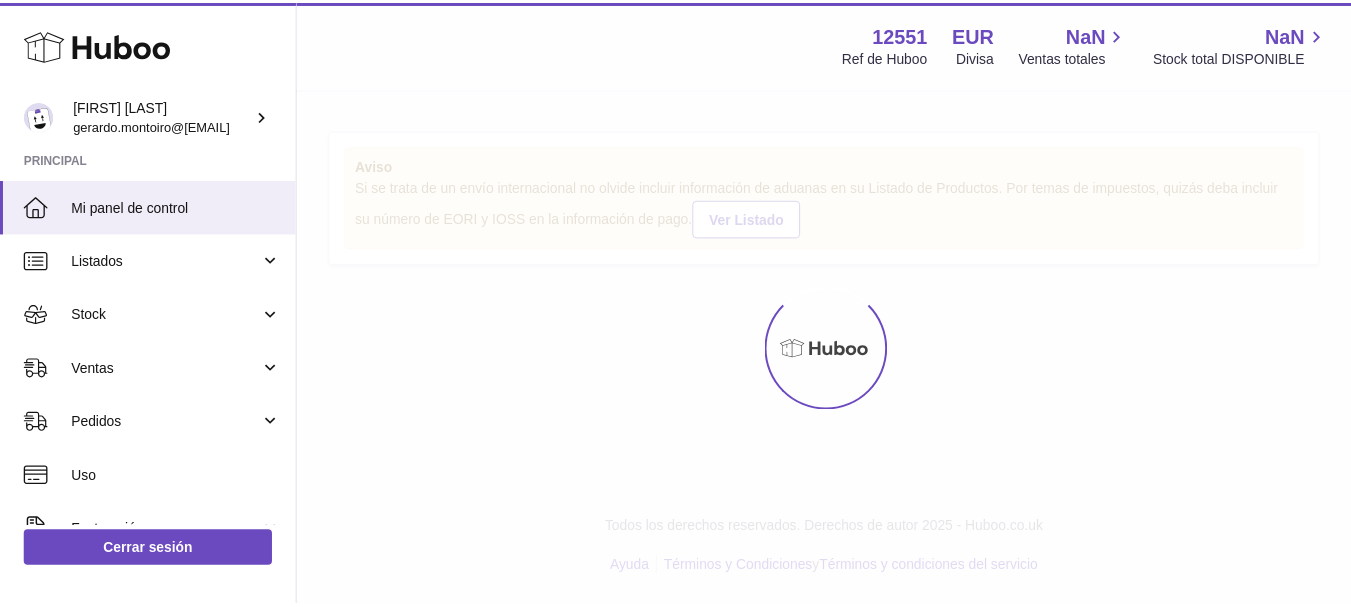 scroll, scrollTop: 0, scrollLeft: 0, axis: both 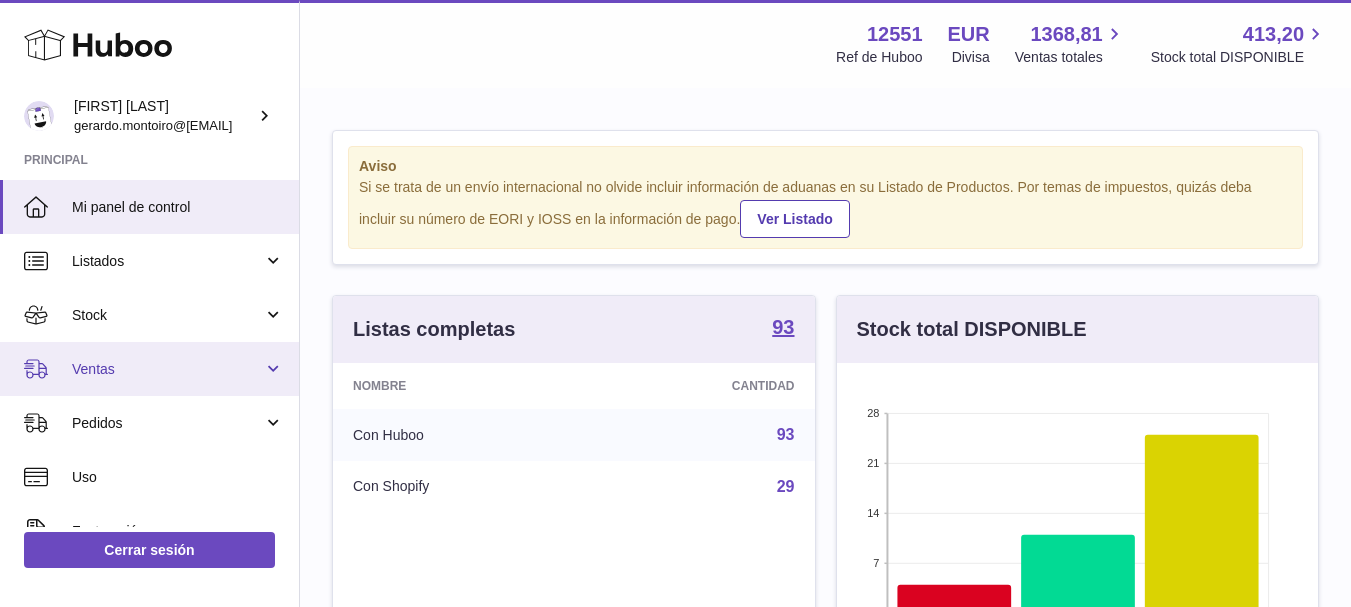 click on "Ventas" at bounding box center [167, 369] 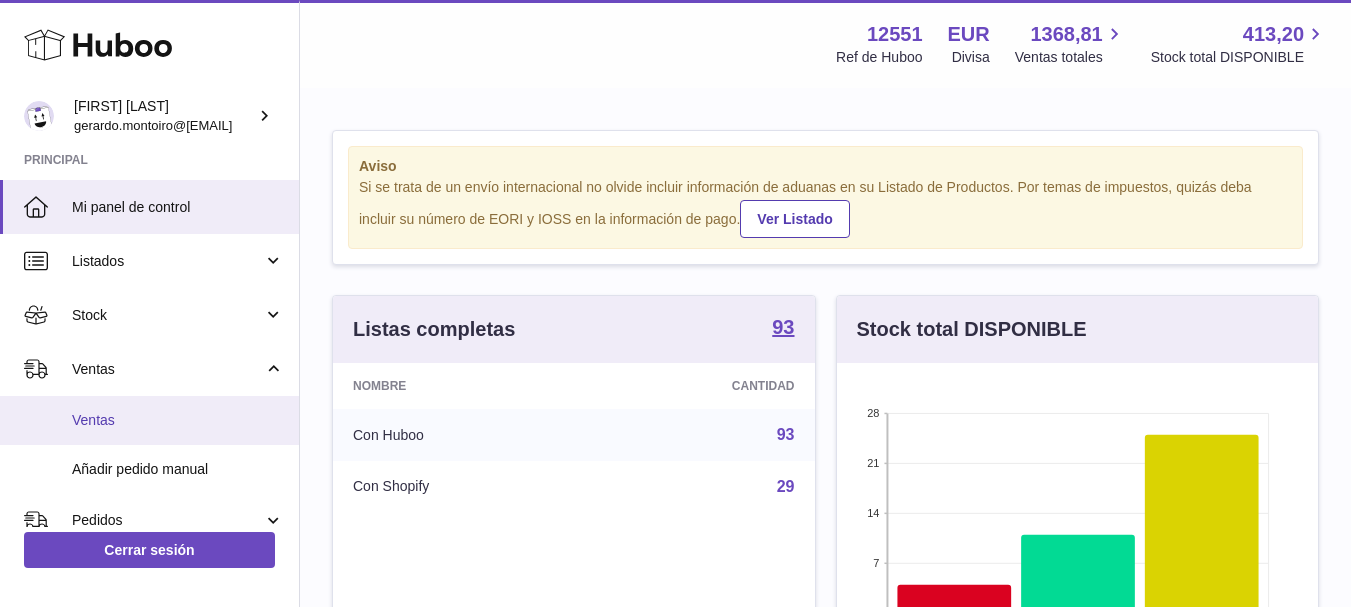 click on "Ventas" at bounding box center (178, 420) 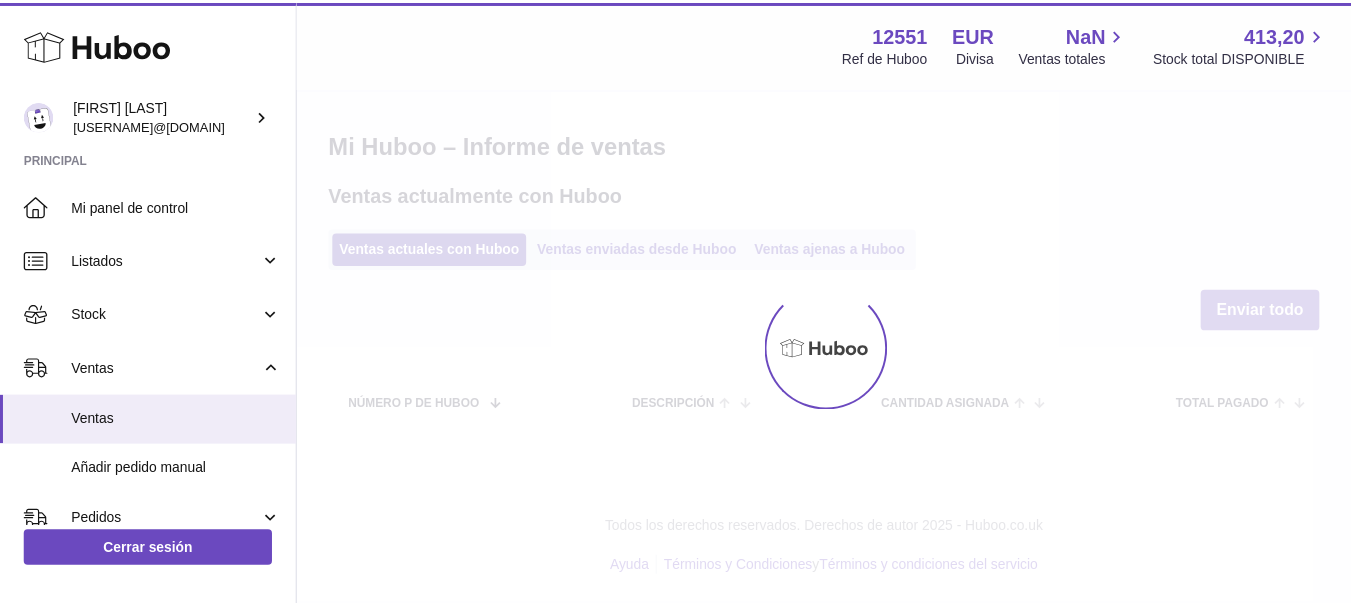 scroll, scrollTop: 0, scrollLeft: 0, axis: both 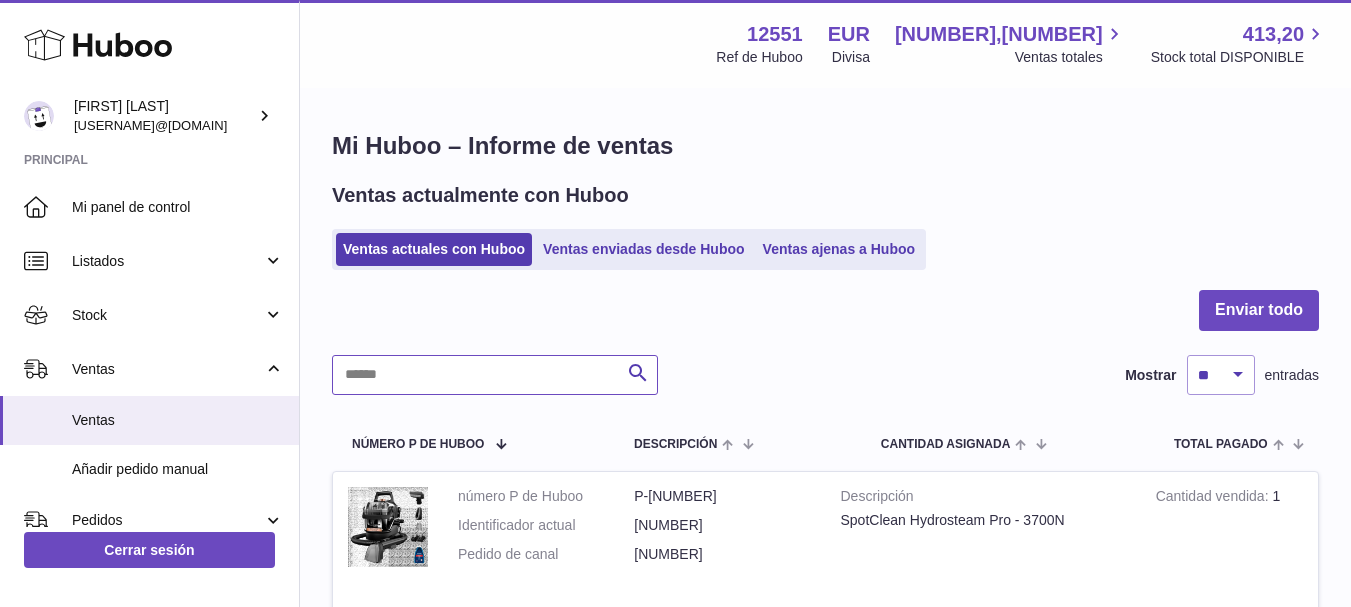 click at bounding box center [495, 375] 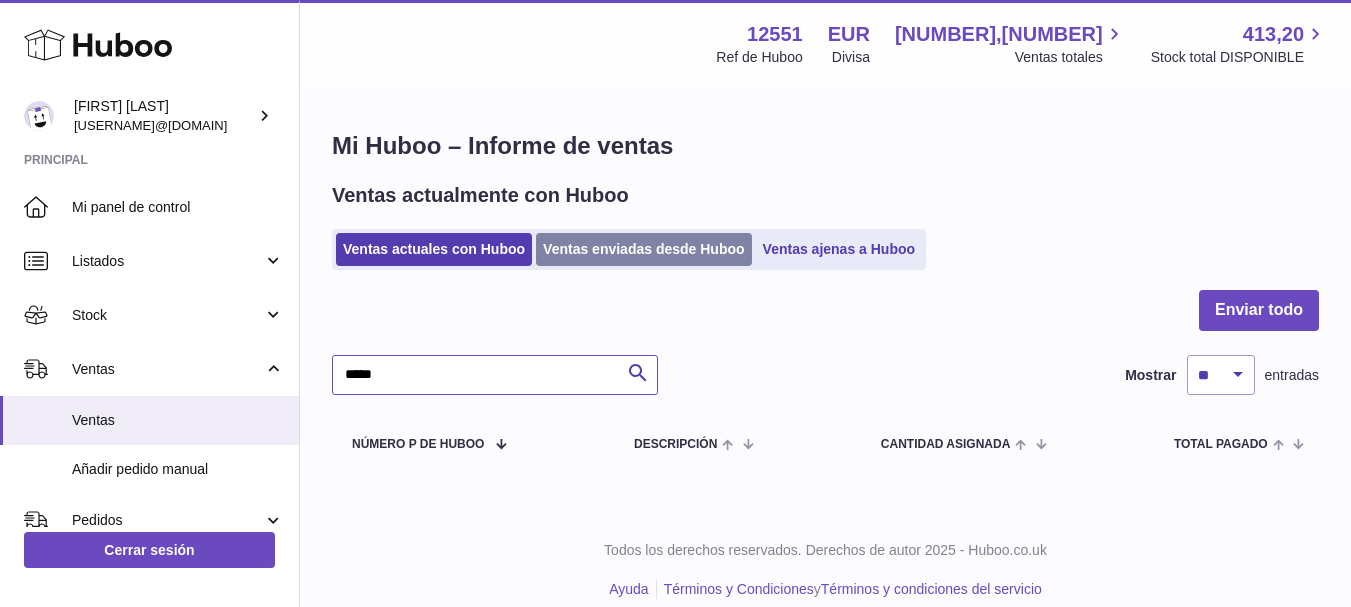 type on "*****" 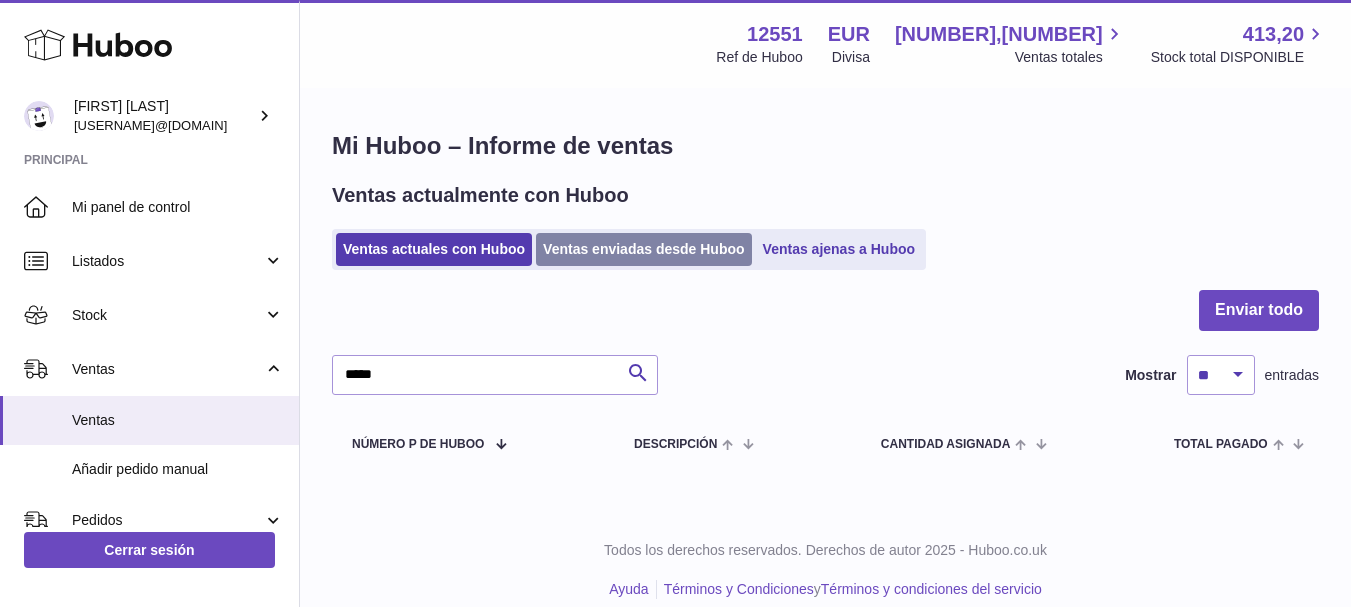 click on "Ventas enviadas desde Huboo" at bounding box center [644, 249] 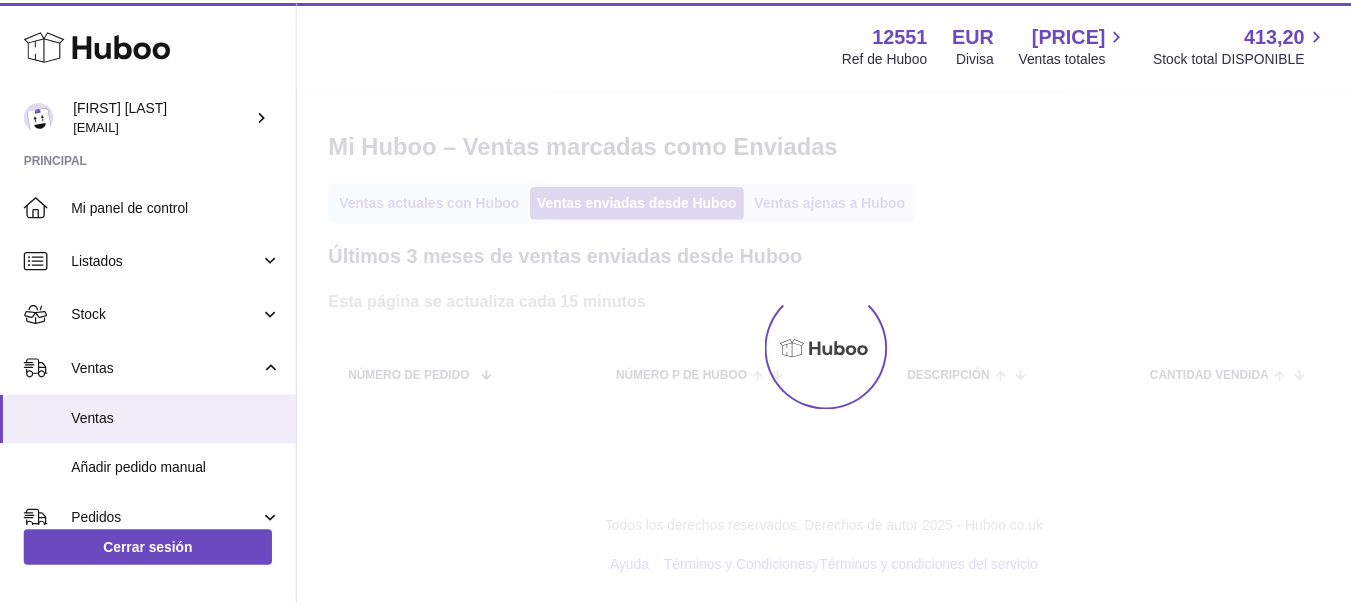 scroll, scrollTop: 0, scrollLeft: 0, axis: both 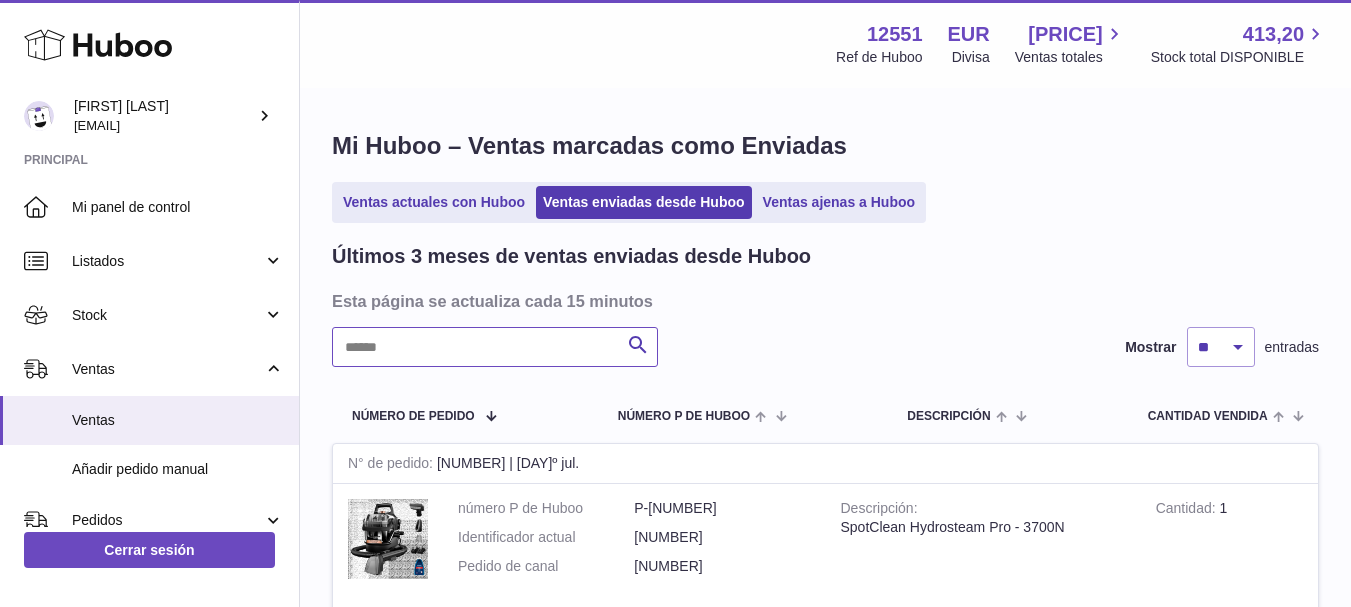 click at bounding box center [495, 347] 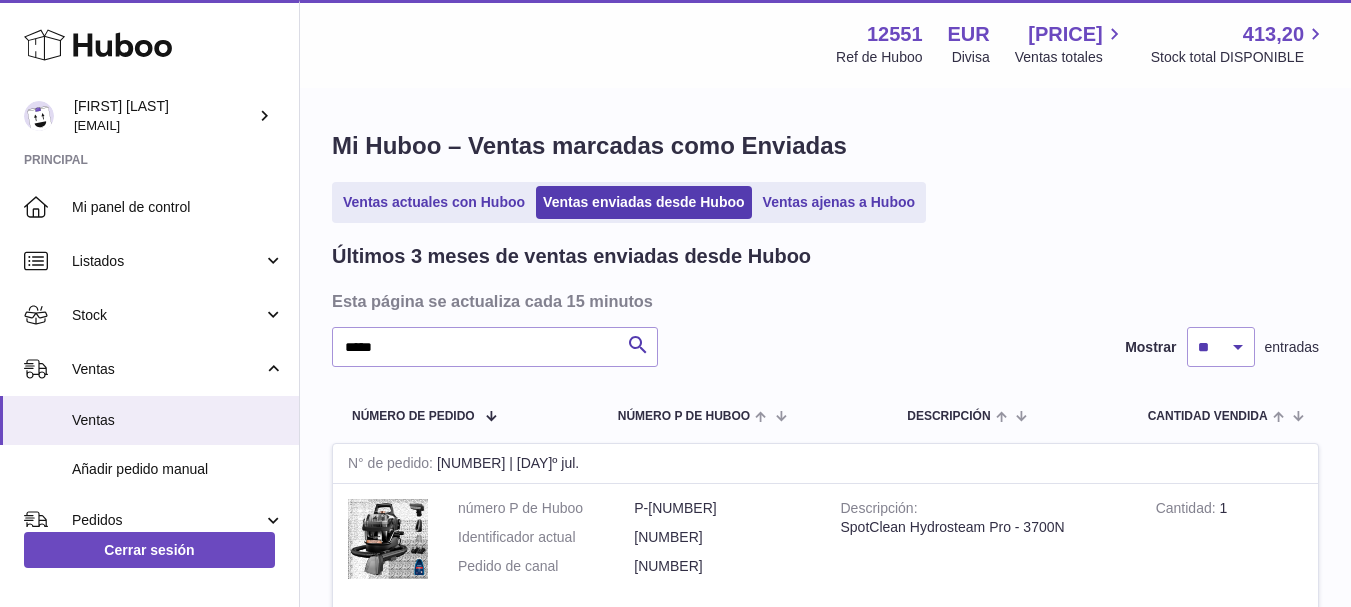 click on "Últimos 3 meses de ventas enviadas desde Huboo     Esta página se actualiza cada 15 minutos   *****     Buscar
Mostrar
** ** **
entradas
Número de pedido       número P de Huboo       Descripción       Cantidad vendida
Cliente
Seguimiento
N° de pedido
[NUMBER] | [DAY]º jul.
número P de Huboo   P-[NUMBER]   Identificador actual   [NUMBER]
Pedido de canal
[NUMBER]     Descripción
SpotClean Hydrosteam Pro - [NUMBER]N
Cantidad
1
Cliente  Nombre   [FIRST] [LAST]   Código postal   [POSTAL_CODE]   Identificación del usuario
Fecha de envío: [DAY]º jul. [YEAR]
Seguimiento GLSES:
[NUMBER]
Servicio de transportista: BUSINESSPARCEL       N° de pedido" at bounding box center [825, 654] 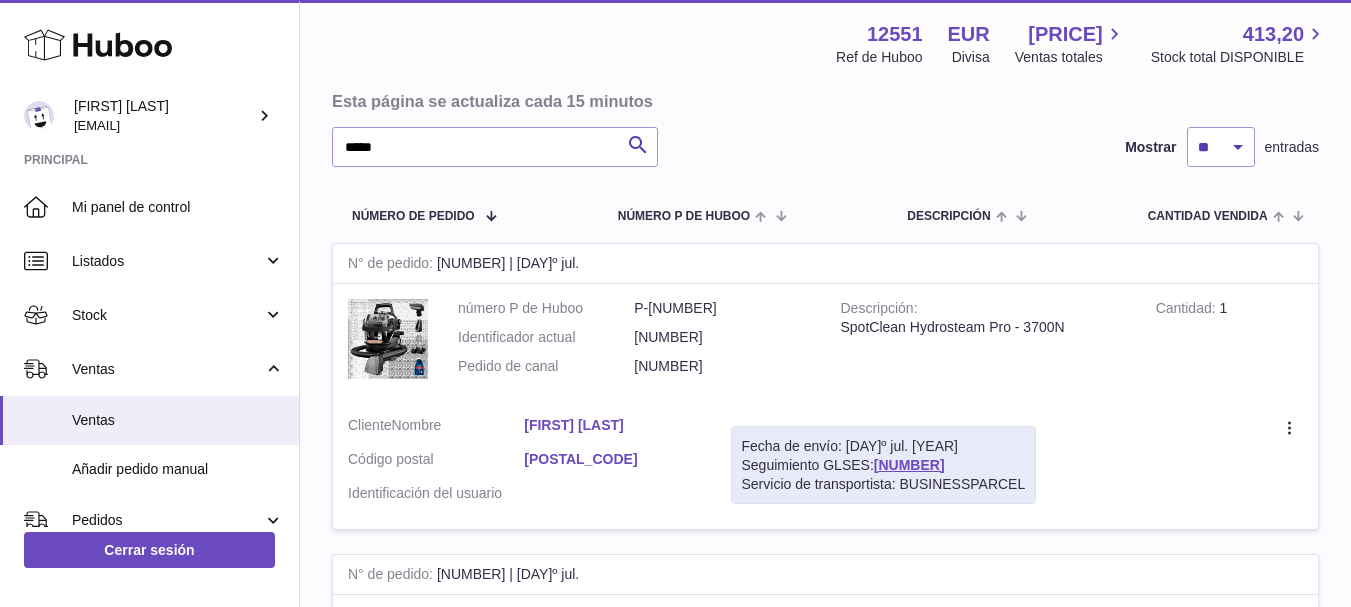 scroll, scrollTop: 160, scrollLeft: 0, axis: vertical 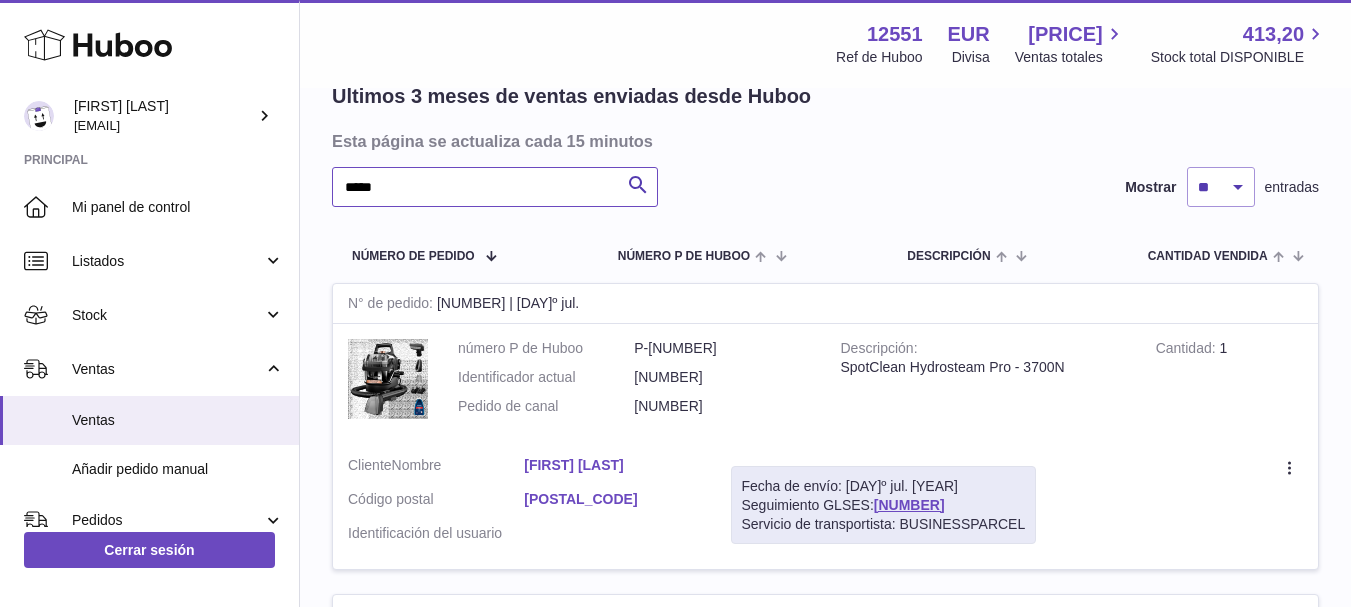 click on "*****" at bounding box center [495, 187] 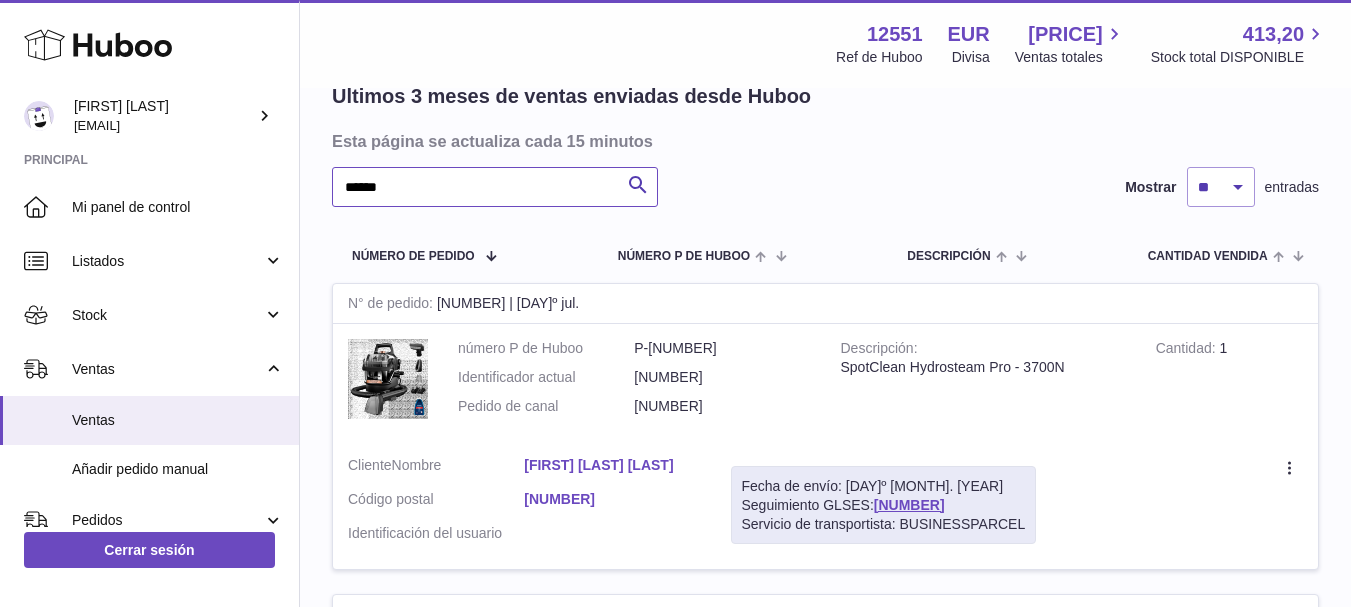 click on "******" at bounding box center [495, 187] 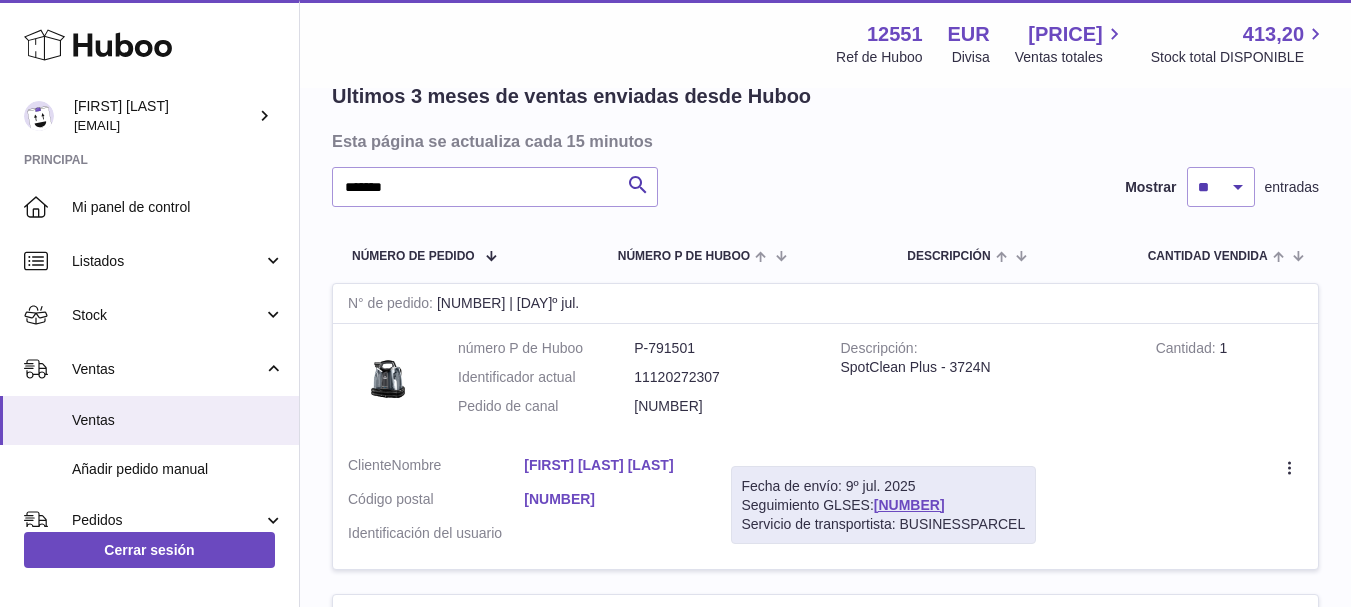 click on "N° de pedido
[NUMBER] | [DAY]º jul." at bounding box center [825, 304] 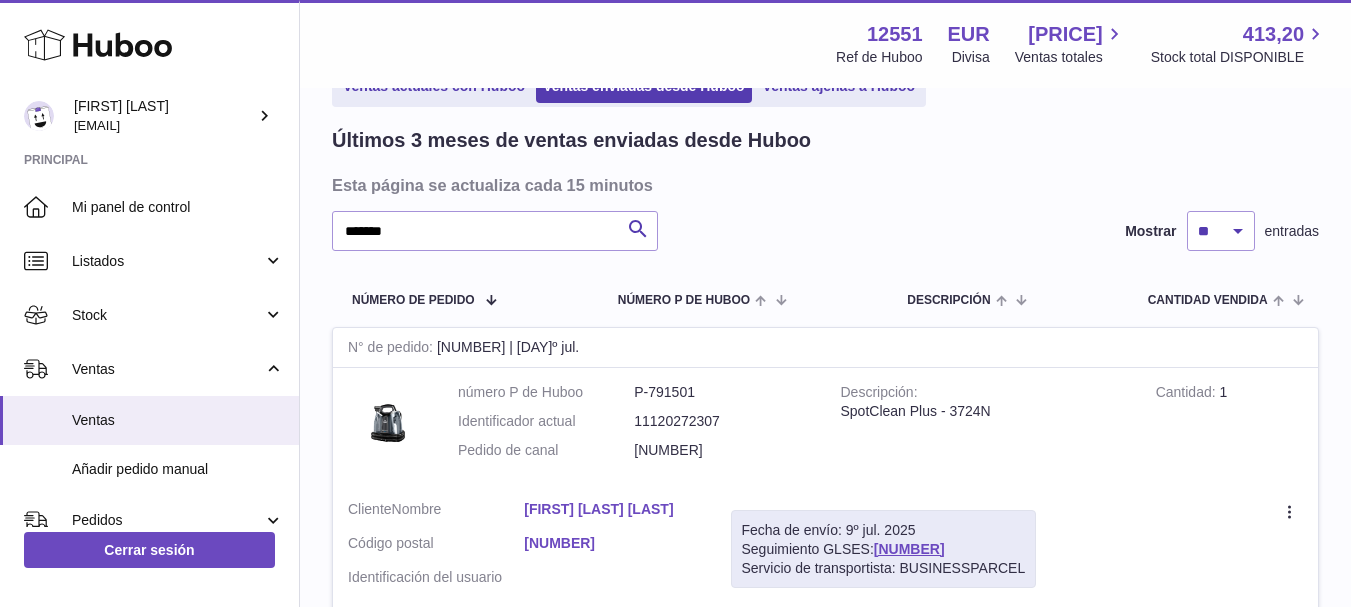 scroll, scrollTop: 120, scrollLeft: 0, axis: vertical 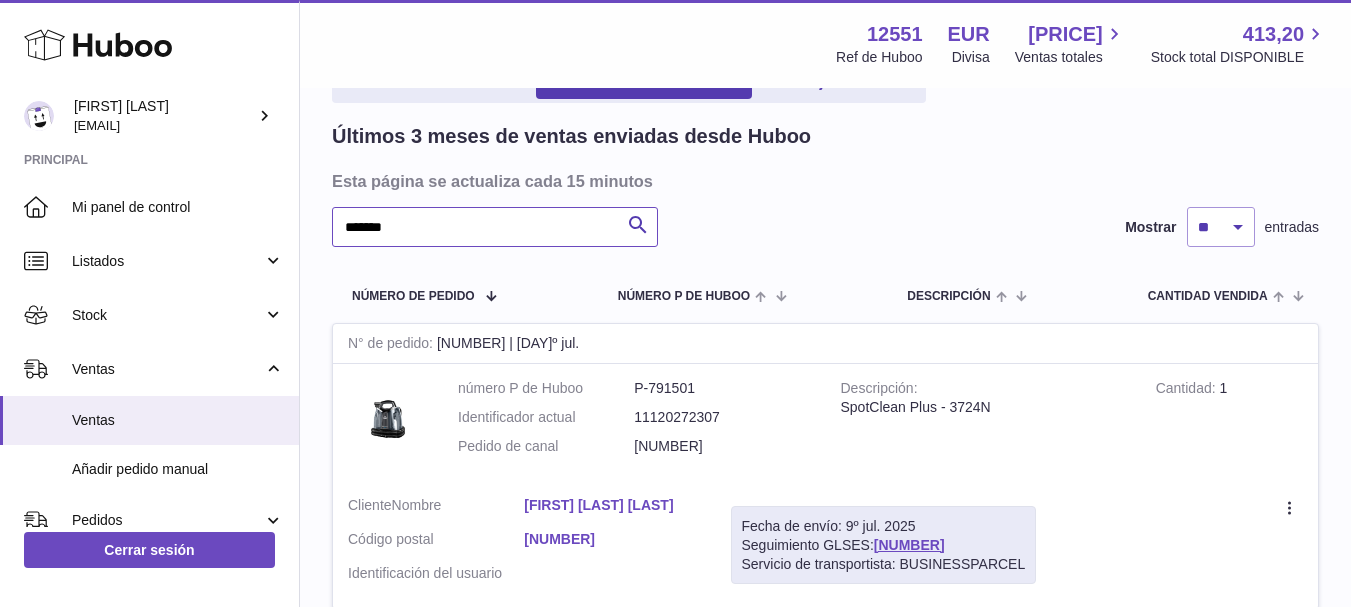 click on "*******" at bounding box center [495, 227] 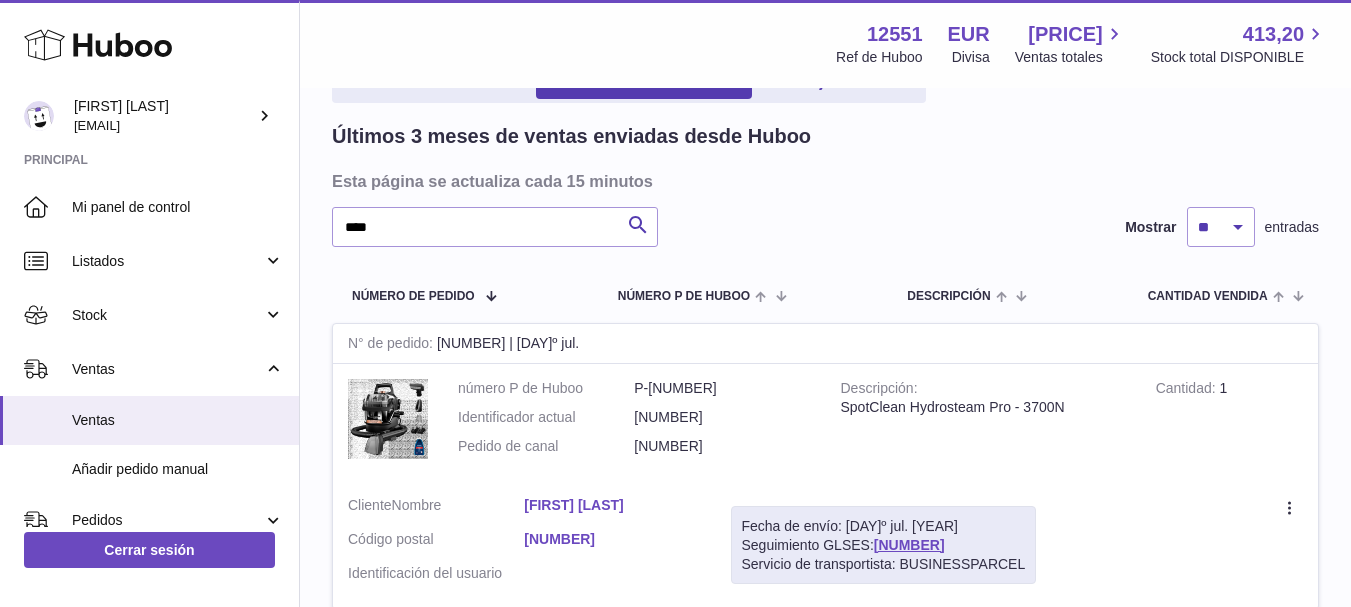 click on "****     Buscar
Mostrar
** ** **
entradas" at bounding box center (825, 227) 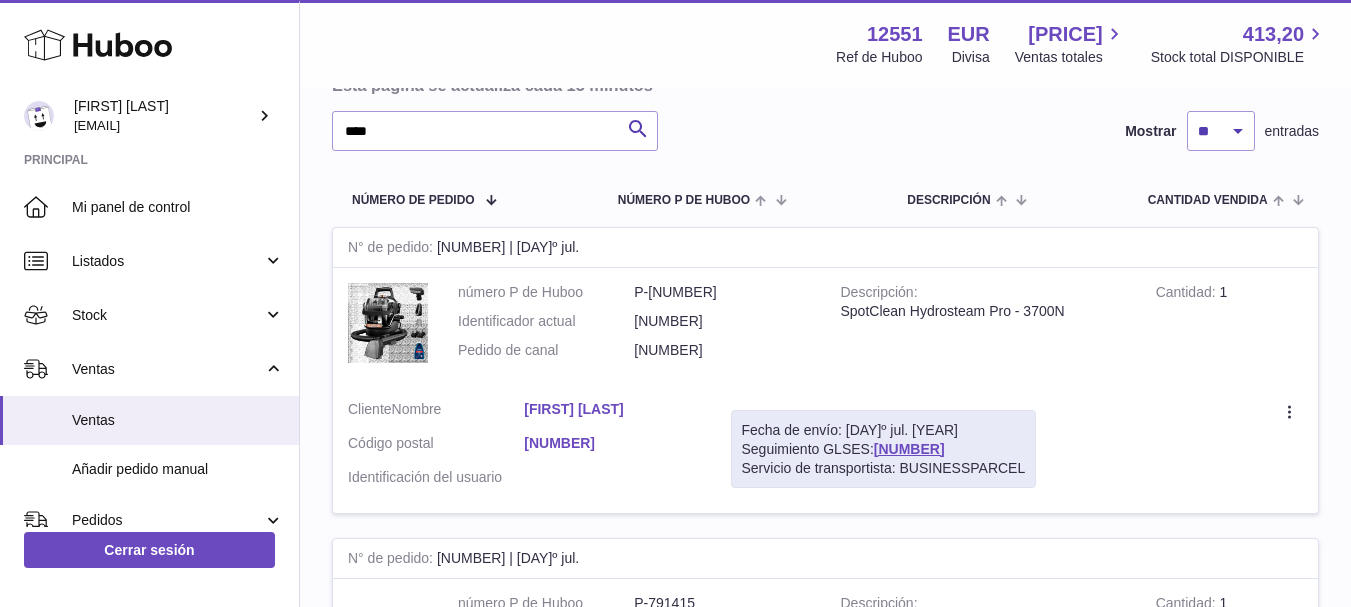 scroll, scrollTop: 176, scrollLeft: 0, axis: vertical 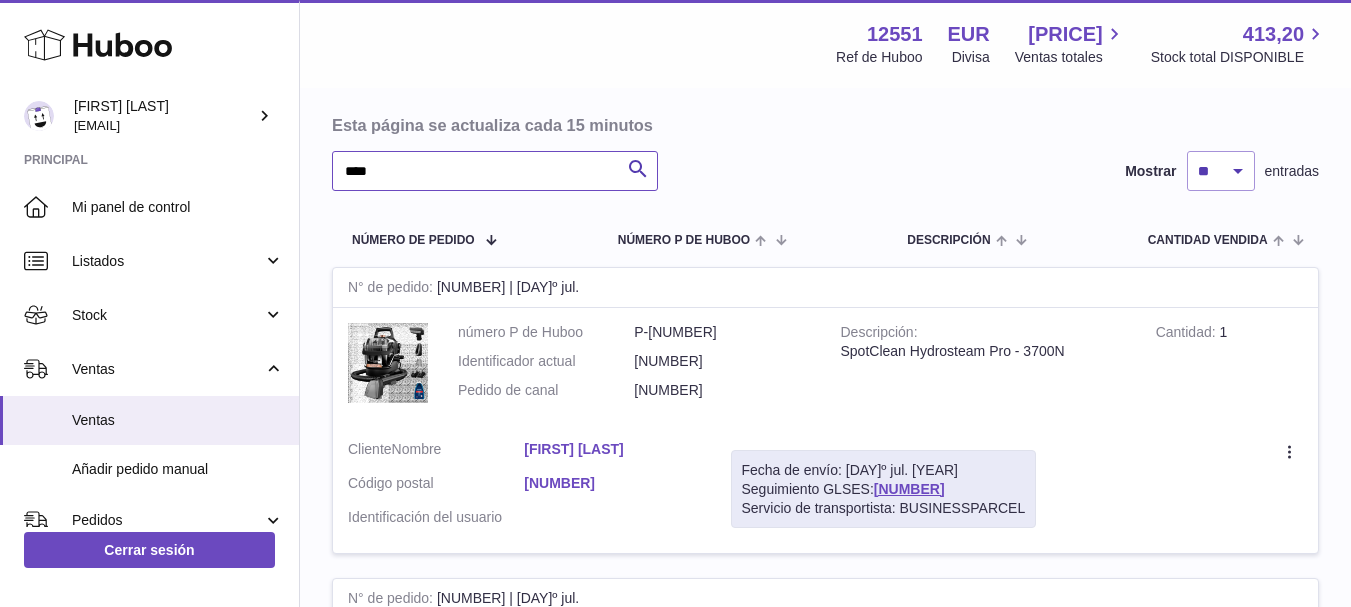 click on "****" at bounding box center [495, 171] 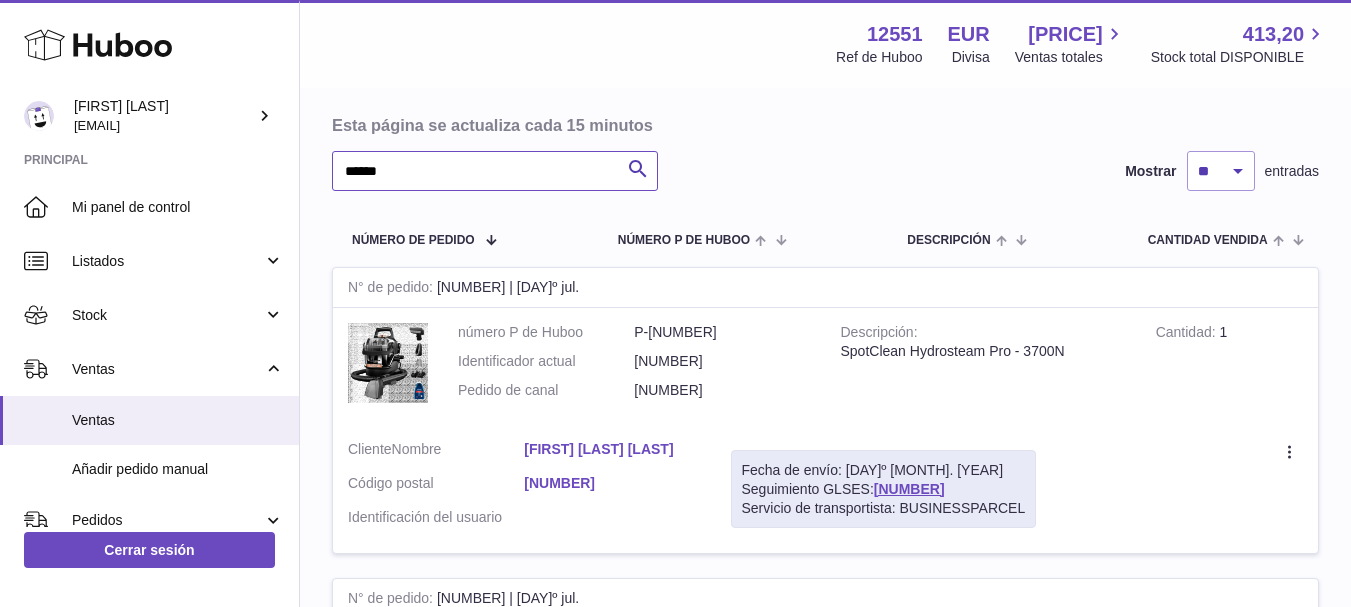 click on "******" at bounding box center [495, 171] 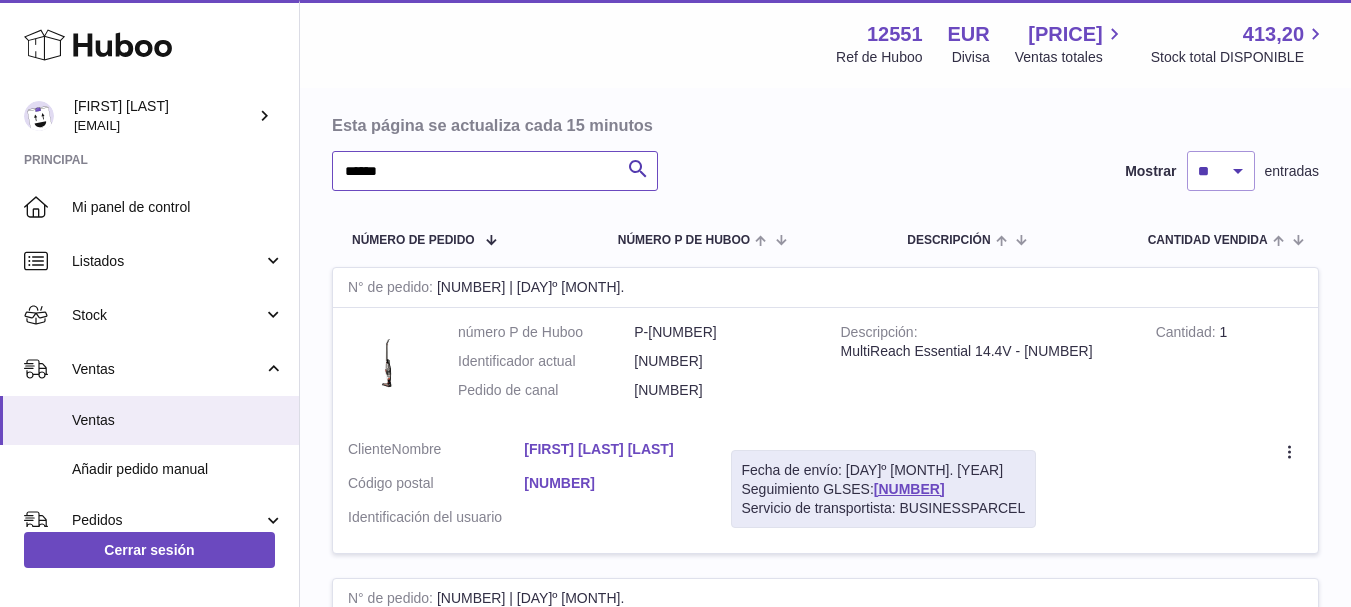 click on "******" at bounding box center (495, 171) 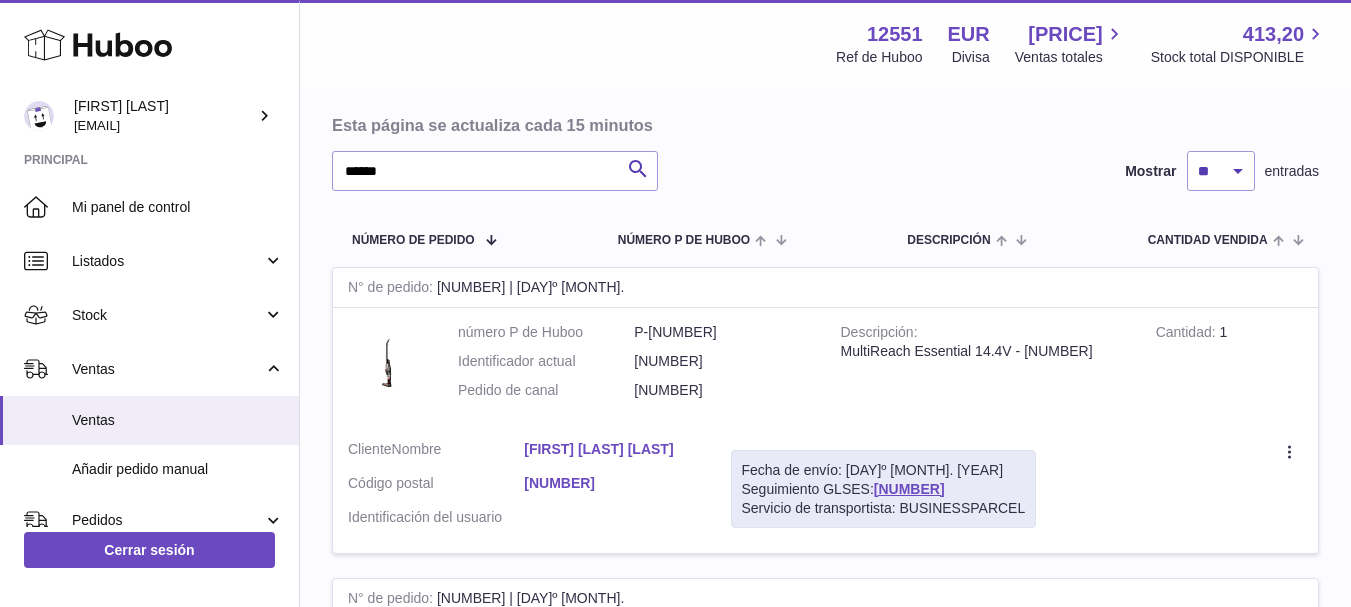 click on "******     Buscar
Mostrar
** ** **
entradas" at bounding box center (825, 171) 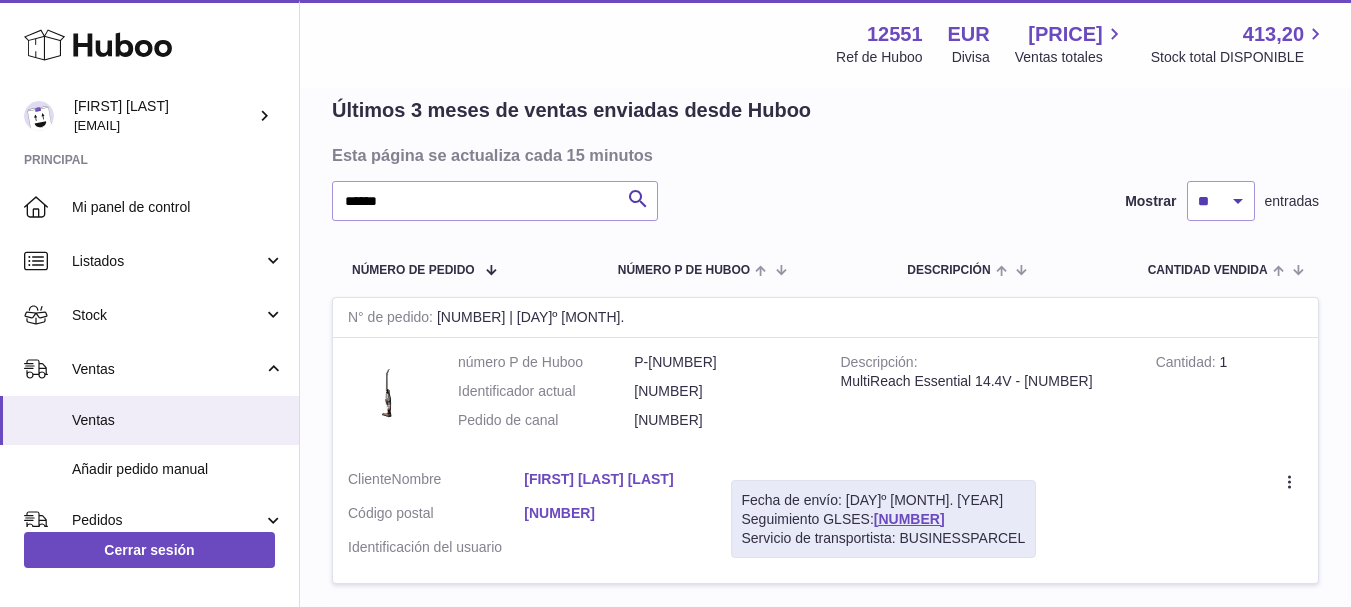 scroll, scrollTop: 143, scrollLeft: 0, axis: vertical 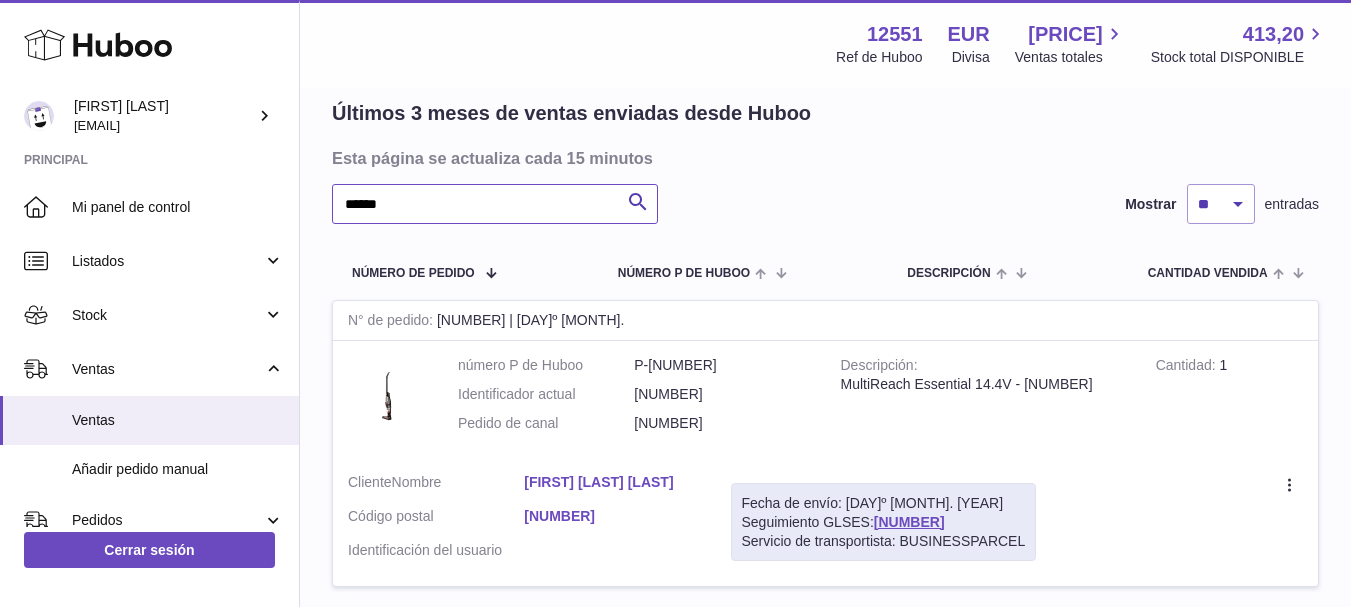 click on "******" at bounding box center (495, 204) 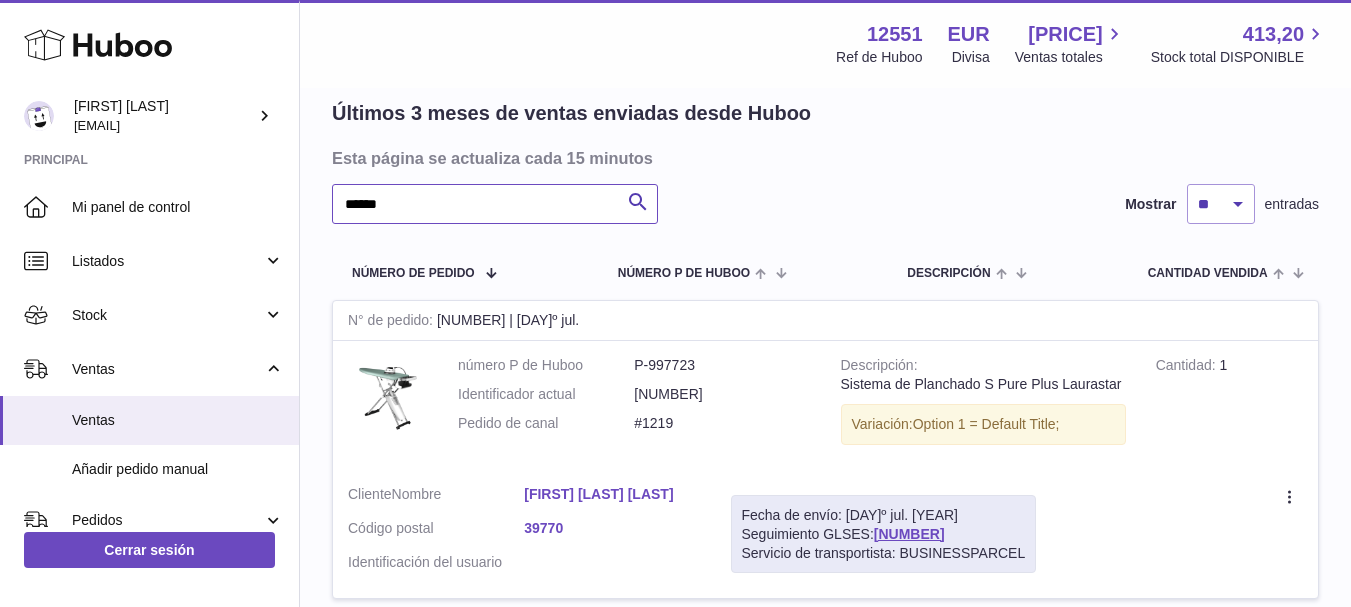 type on "******" 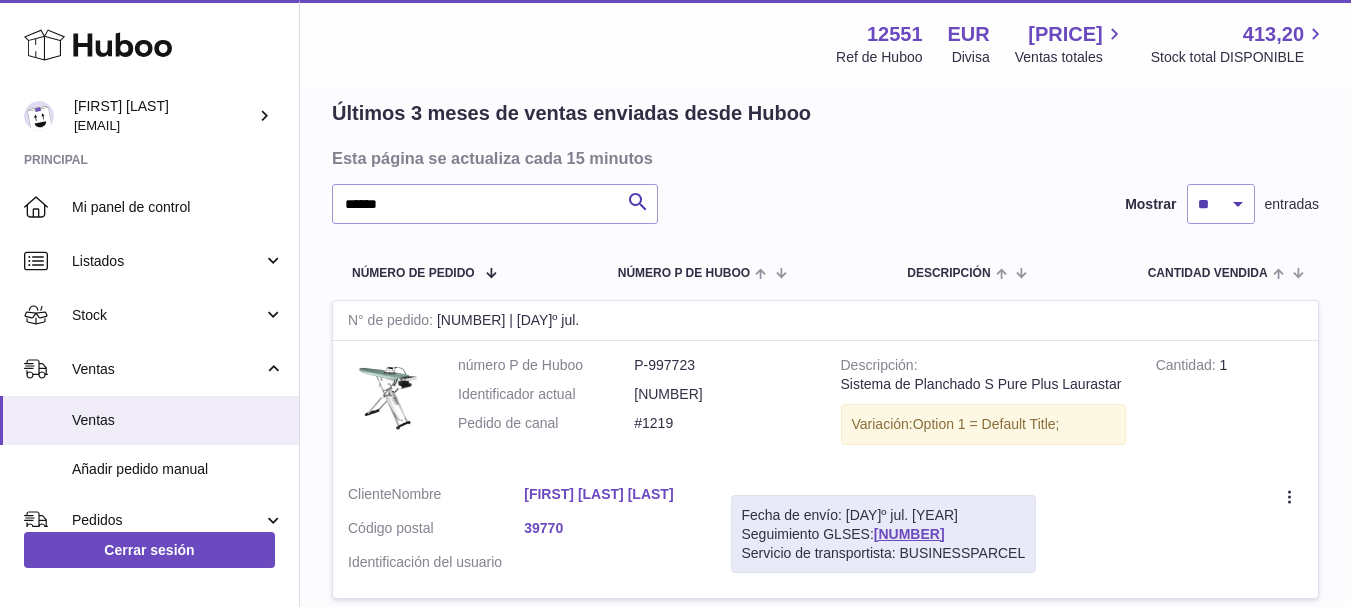 click on "Últimos 3 meses de ventas enviadas desde Huboo     Esta página se actualiza cada 15 minutos   ******     Buscar
Mostrar
** ** **
entradas
Número de pedido       número P de Huboo       Descripción       Cantidad vendida
Cliente
Seguimiento
N° de pedido
[NUMBER] | [DAY]º jul.
número P de Huboo   P-[NUMBER]   Identificador actual   [NUMBER]
Pedido de canal
#[NUMBER]     Descripción
Sistema de Planchado S Pure Plus Laurastar
Variación:
Option 1 = Default Title;
Cantidad
1
Cliente  Nombre   [FIRST] [LAST] [LAST]   Código postal   [NUMBER]   Identificación del usuario
Fecha de envío: [DAY]º jul. [YEAR]
Seguimiento GLSES:
N° de pedido" at bounding box center (825, 838) 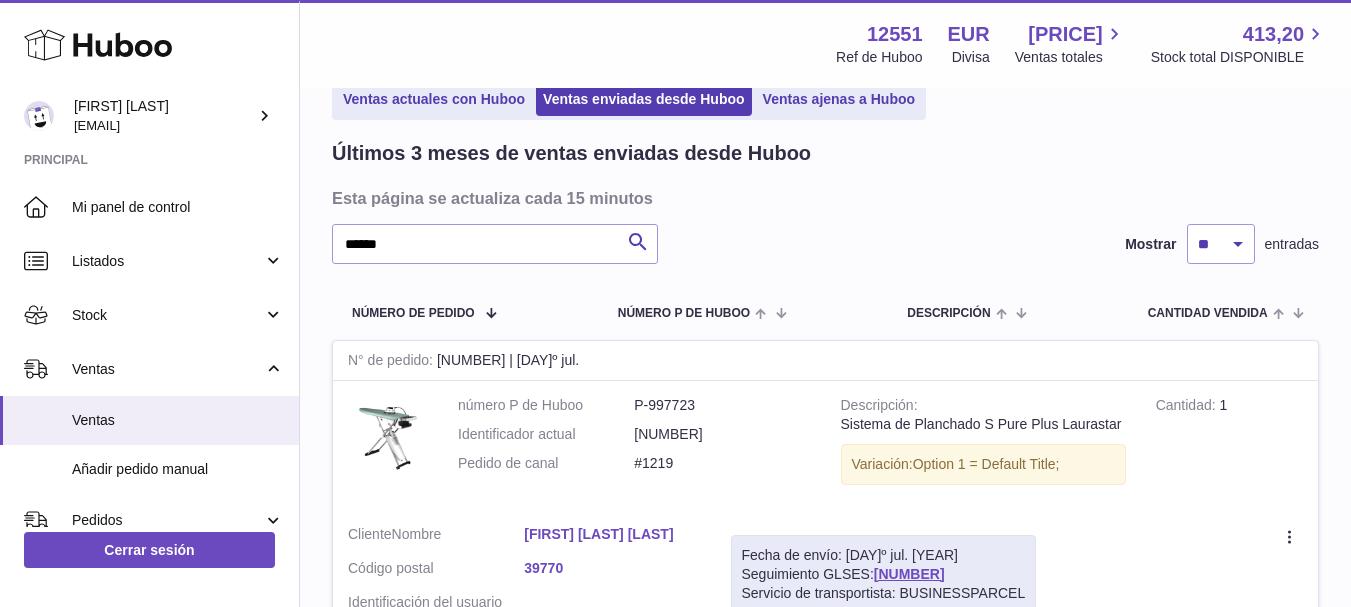 scroll, scrollTop: 63, scrollLeft: 0, axis: vertical 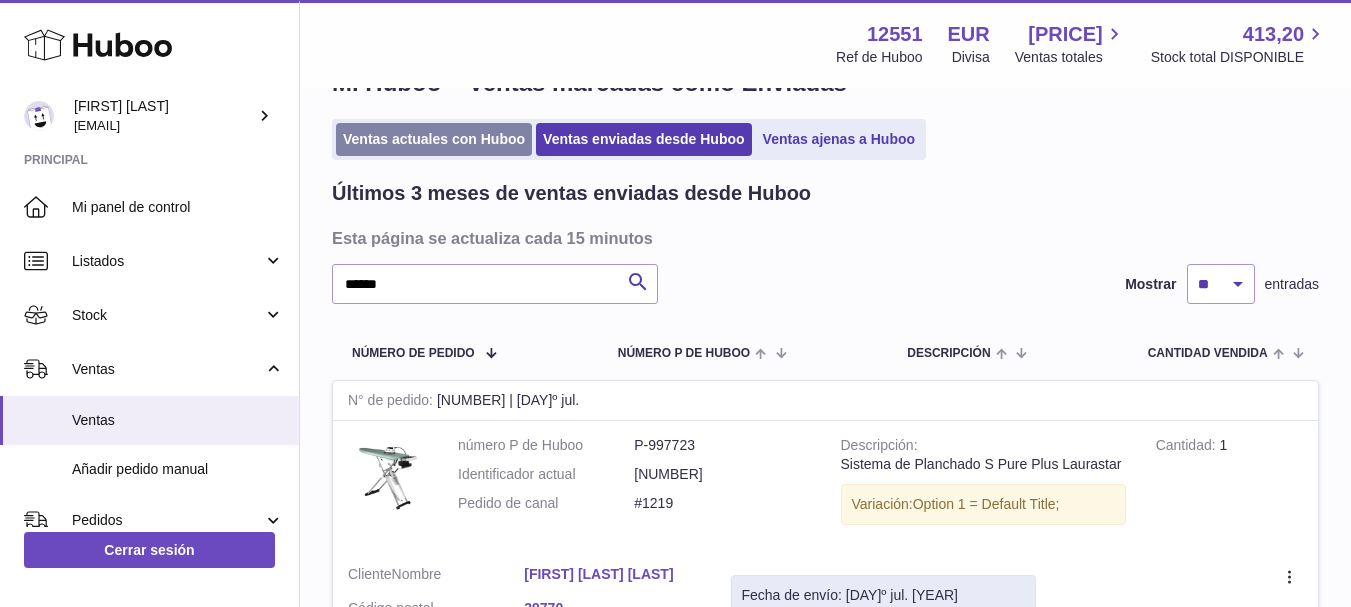 click on "Ventas actuales con Huboo" at bounding box center [434, 139] 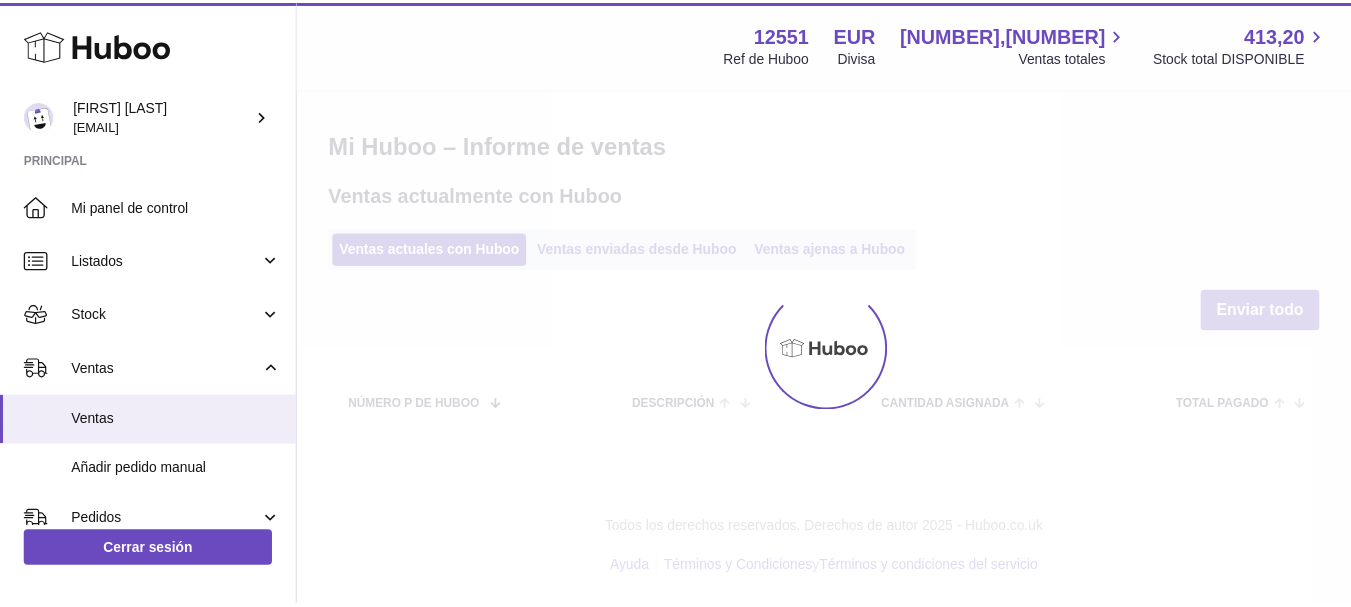 scroll, scrollTop: 0, scrollLeft: 0, axis: both 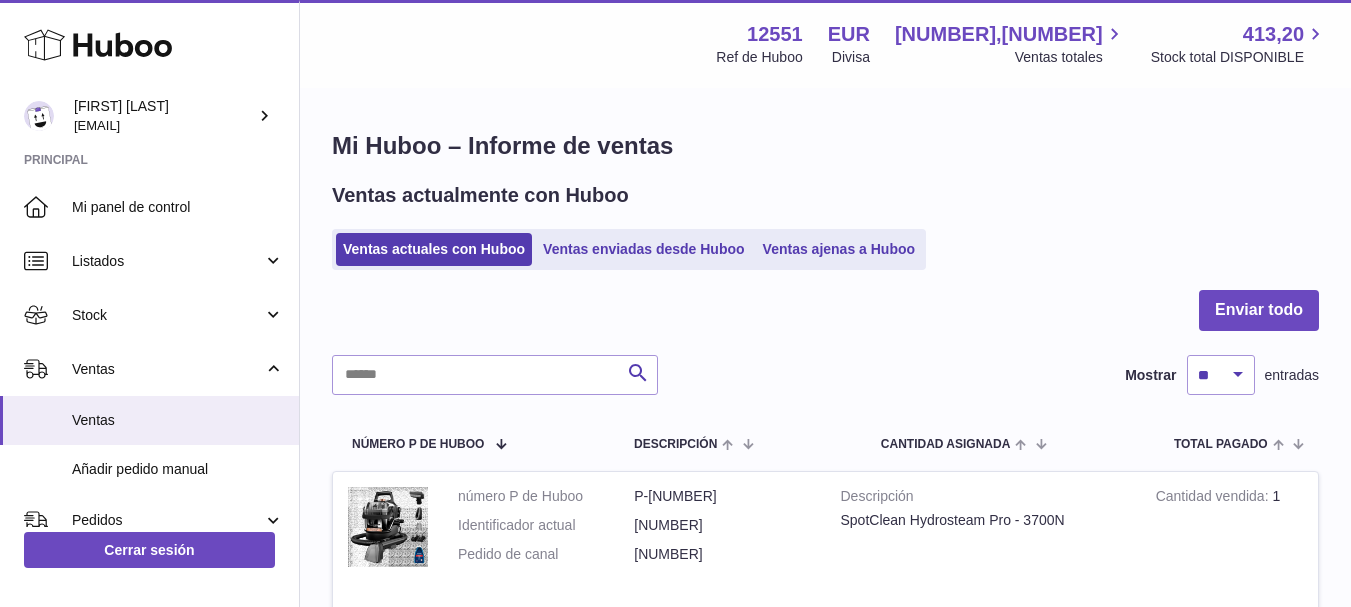 click on "Mi Huboo – Informe de ventas" at bounding box center [825, 146] 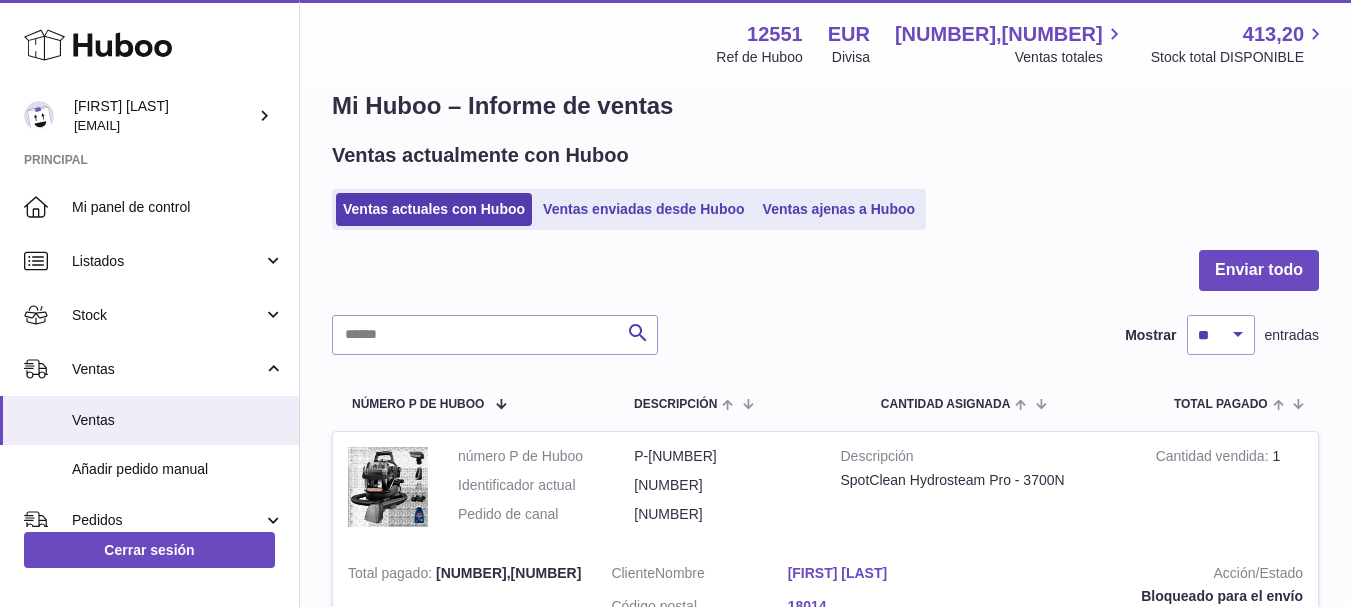 scroll, scrollTop: 200, scrollLeft: 0, axis: vertical 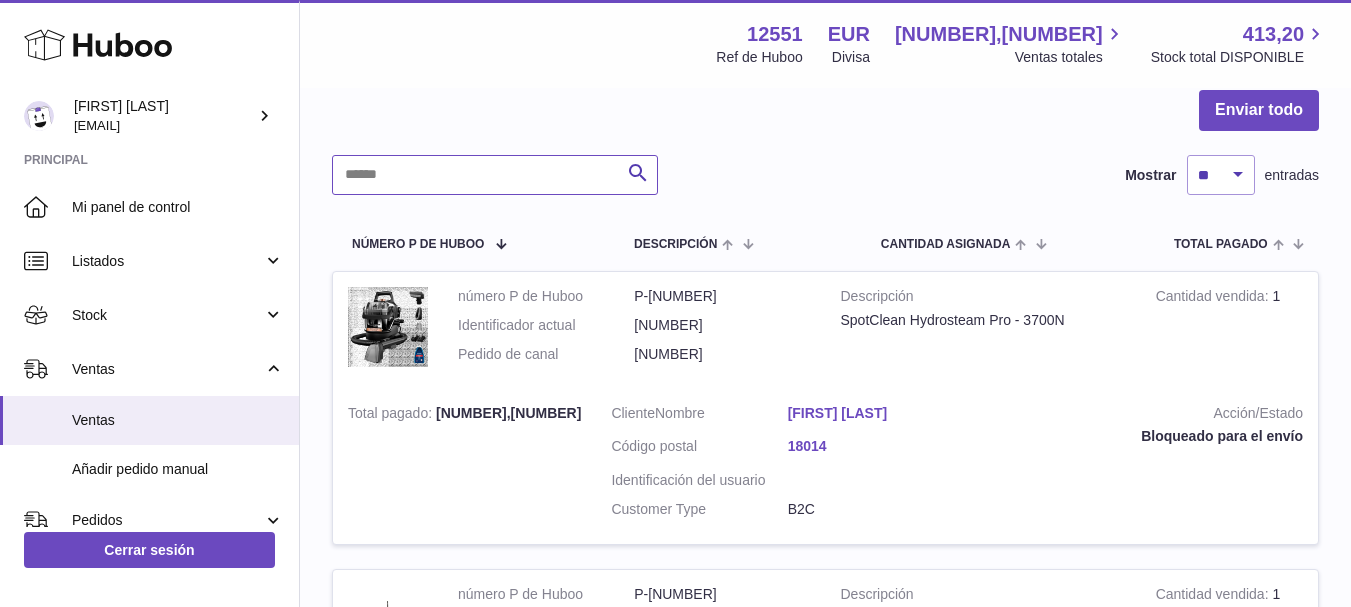 click at bounding box center [495, 175] 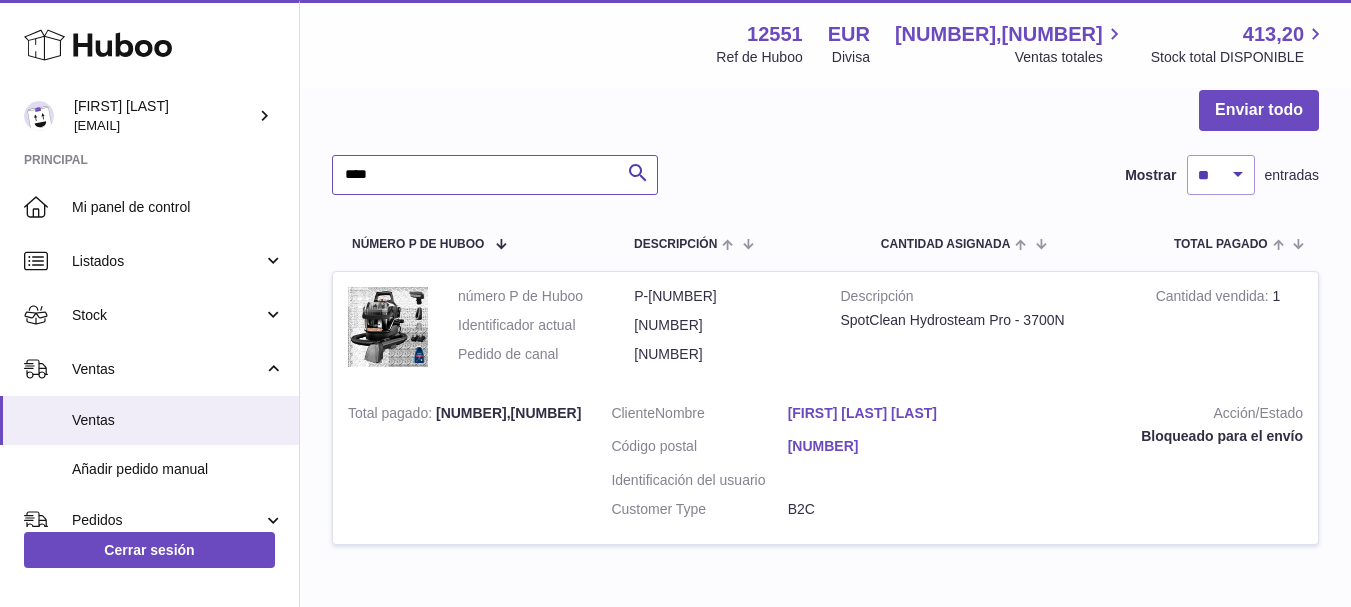 click on "****" at bounding box center (495, 175) 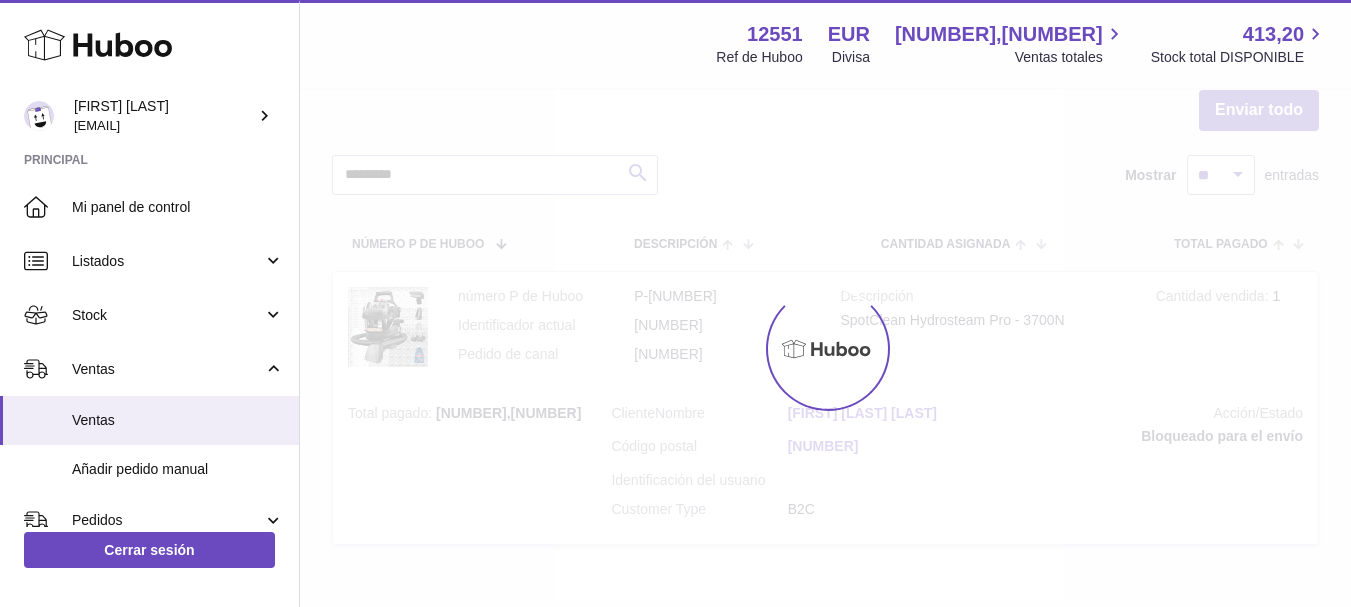 click on "Menú   Huboo     12551   Ref de Huboo    EUR   Divisa   1368,81     Ventas totales   413,20     Stock total DISPONIBLE   Divisa   EUR   Ventas totales   1368,81   Stock total DISPONIBLE   413,20   Mi Huboo – Informe de ventas   Ventas actualmente con Huboo
Ventas actuales con Huboo
Ventas enviadas desde Huboo
Ventas ajenas a Huboo
Enviar todo
*********     Buscar
Mostrar
** ** ** ***
entradas
número P de Huboo       Descripción       Cantidad ASIGNADA       Total pagado
Cliente
Acción/Estado
número P de Huboo
P-1023237
Identificador actual   011120272130     539946     Descripción" at bounding box center [825, 204] 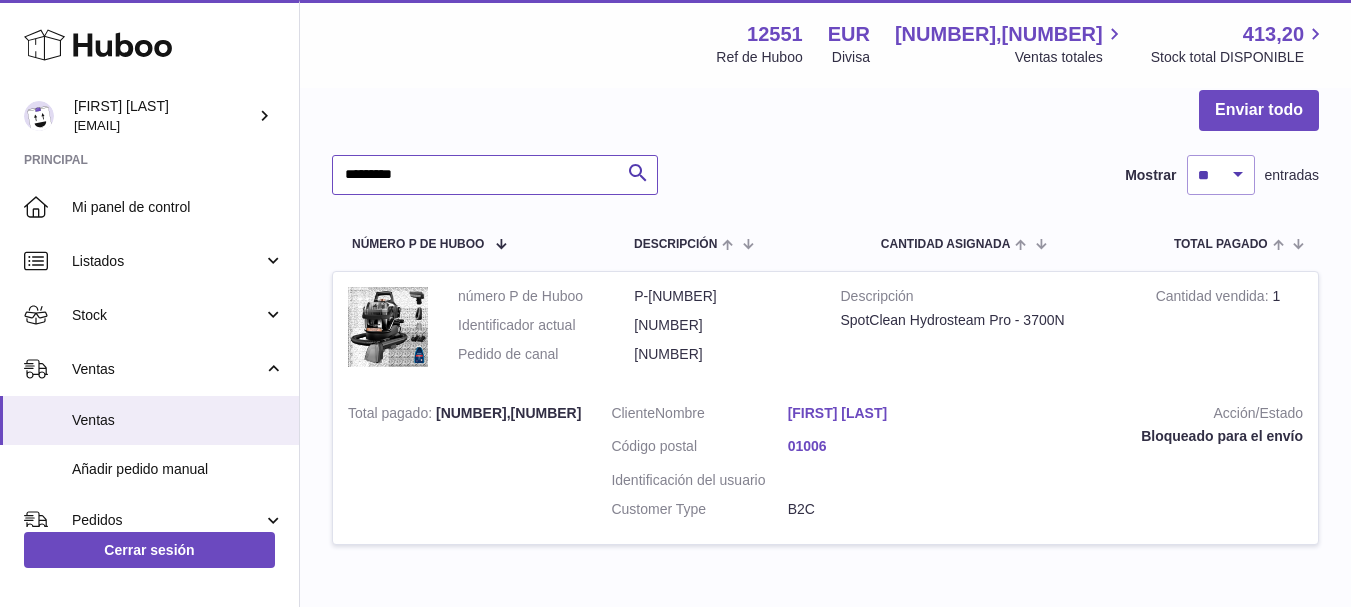 click on "*********" at bounding box center (495, 175) 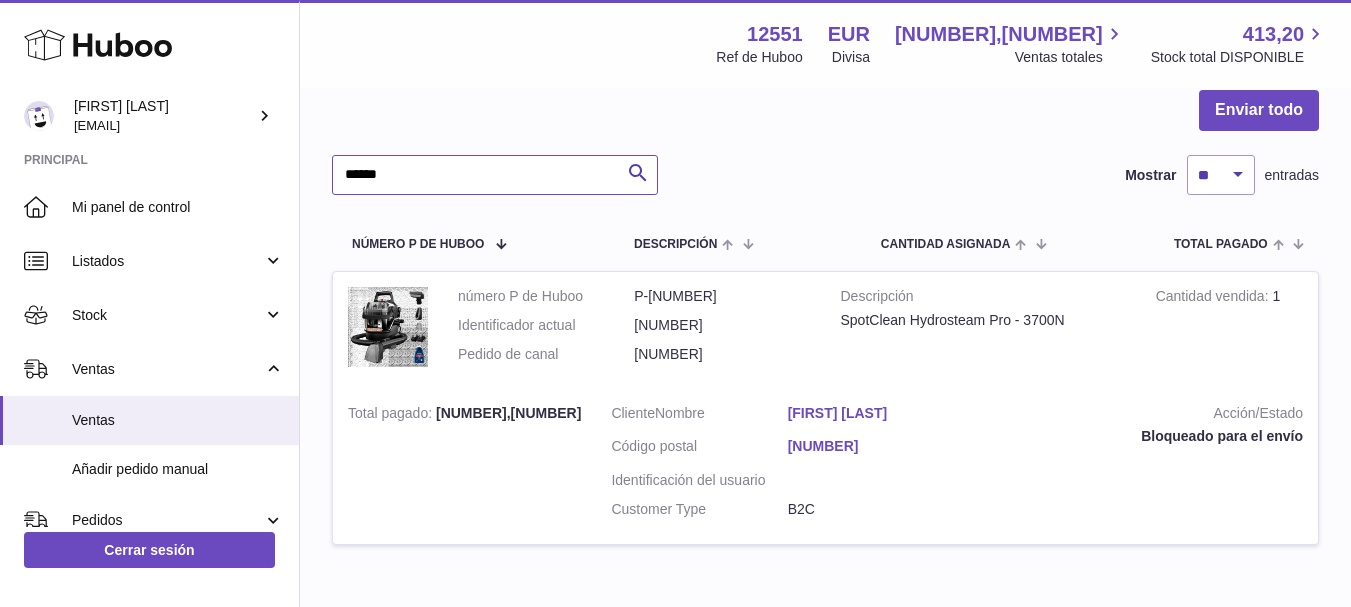 click on "******" at bounding box center (495, 175) 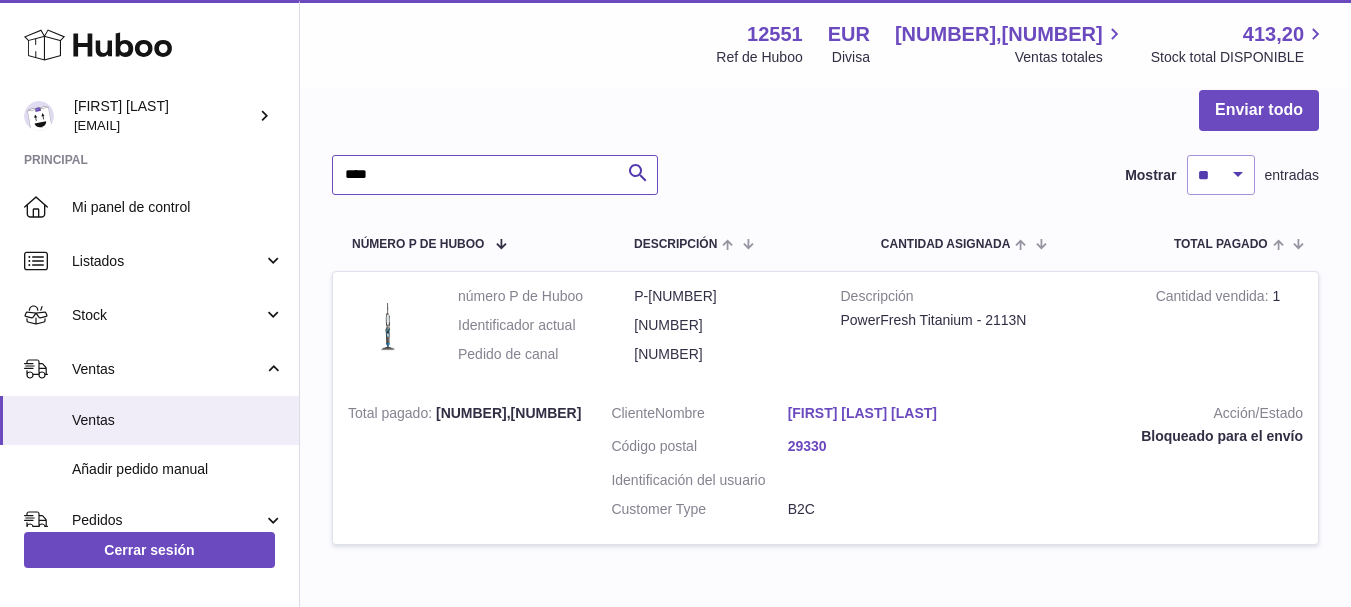click on "****" at bounding box center (495, 175) 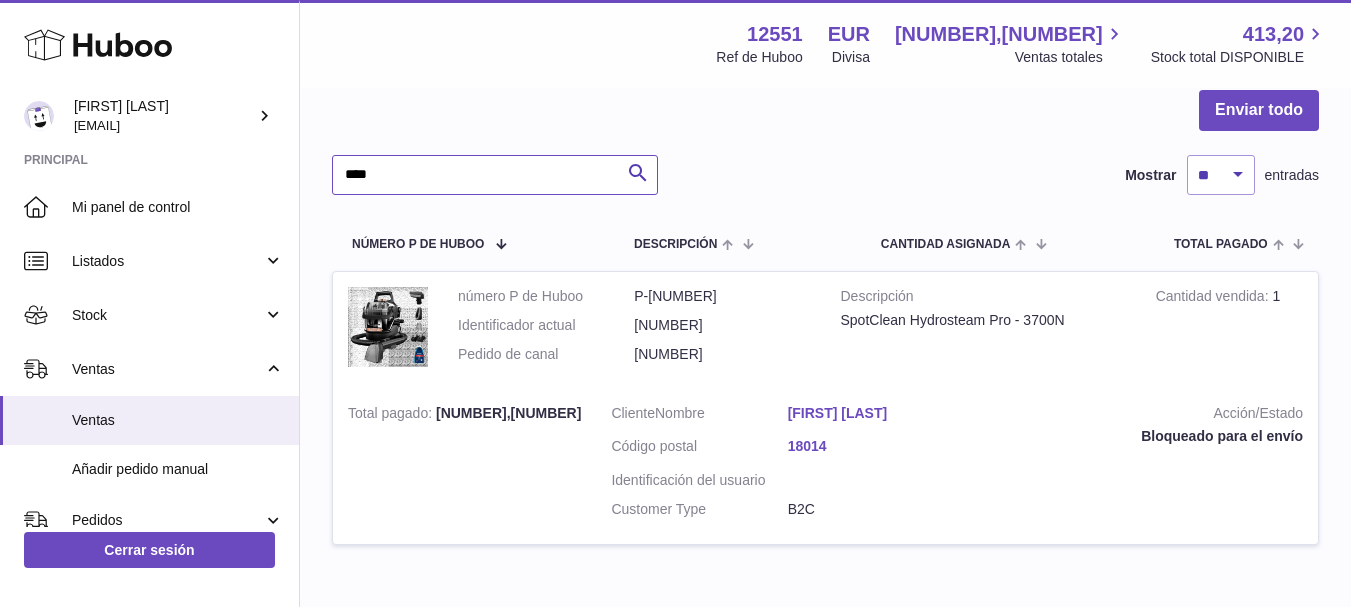 type on "****" 